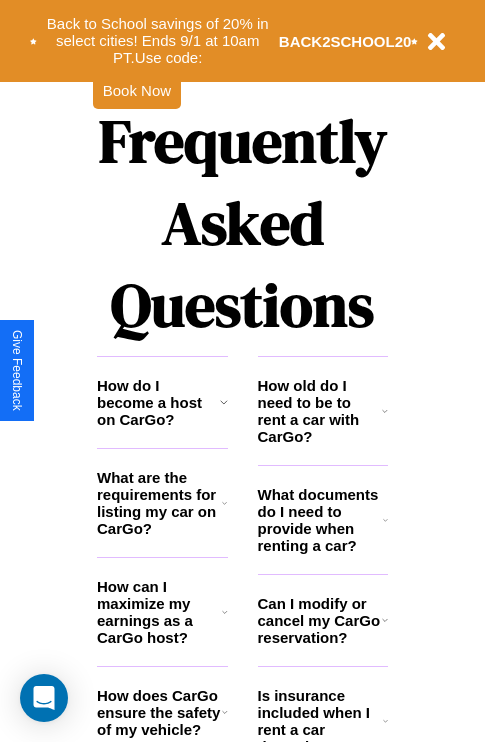 scroll, scrollTop: 2423, scrollLeft: 0, axis: vertical 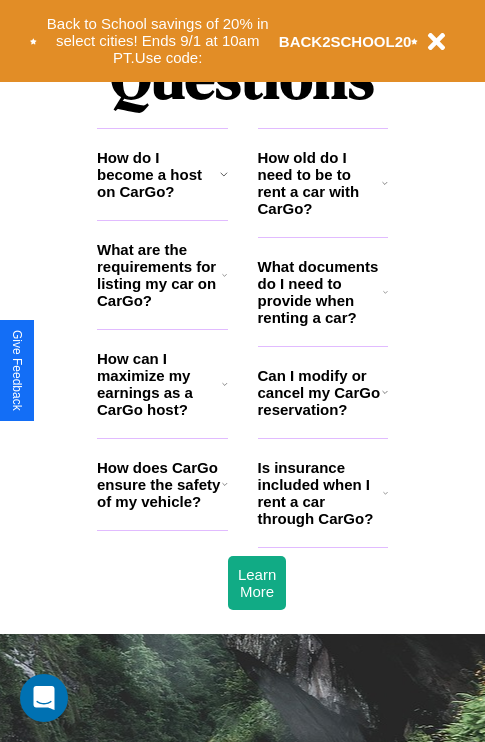 click on "How old do I need to be to rent a car with CarGo?" at bounding box center [320, 183] 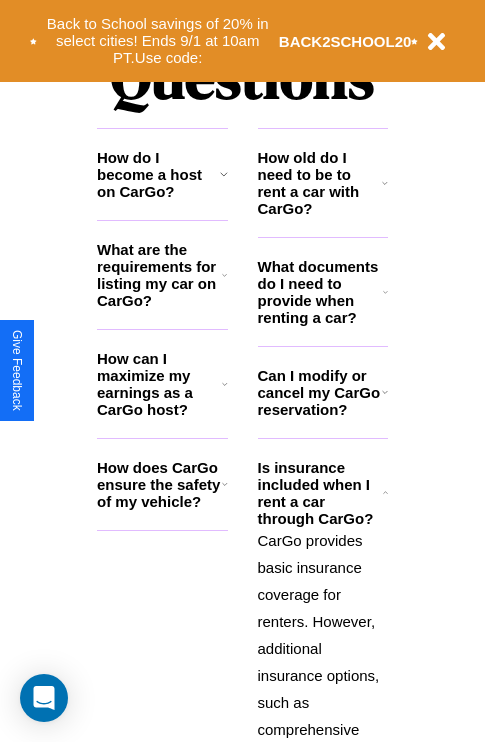 click 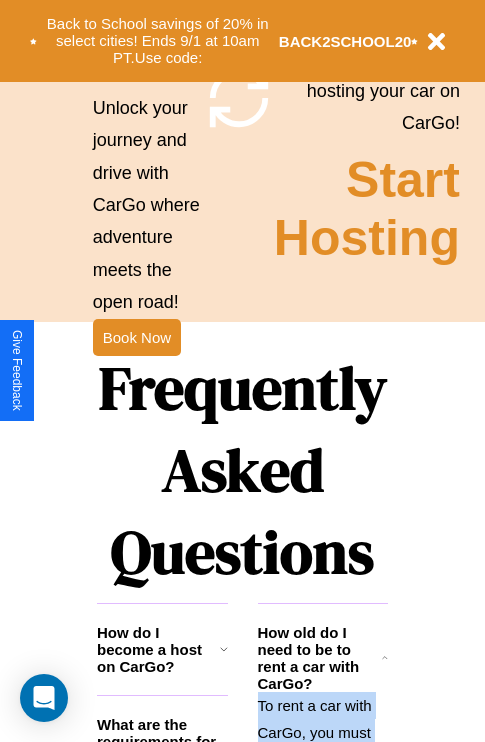 scroll, scrollTop: 1947, scrollLeft: 0, axis: vertical 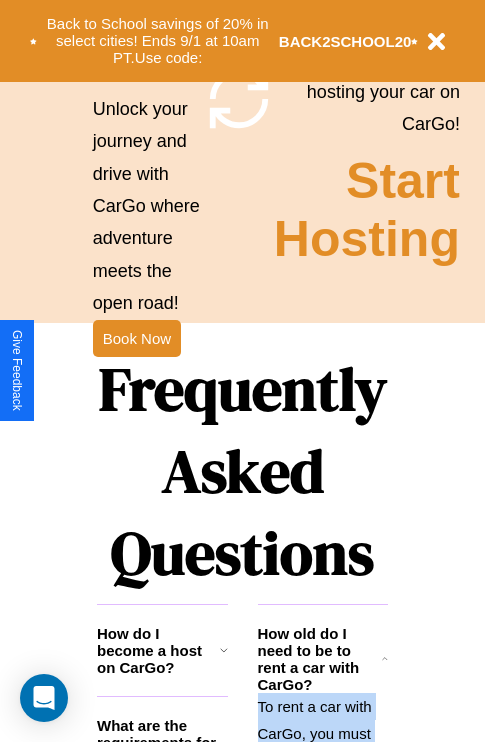 click on "Frequently Asked Questions" at bounding box center (242, 471) 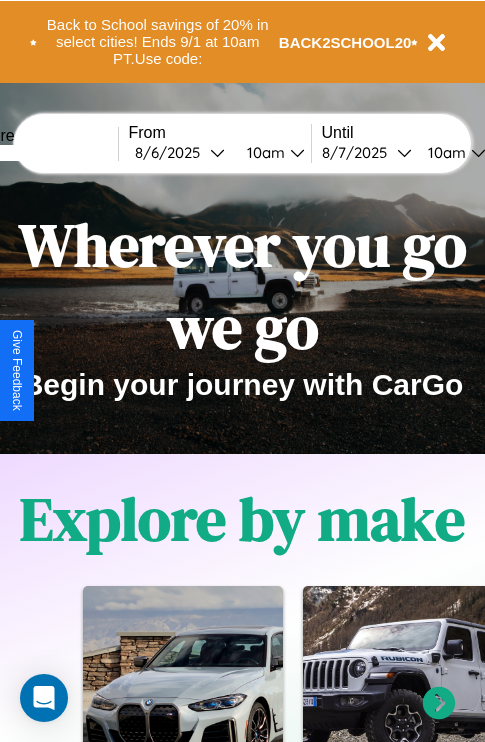 scroll, scrollTop: 0, scrollLeft: 0, axis: both 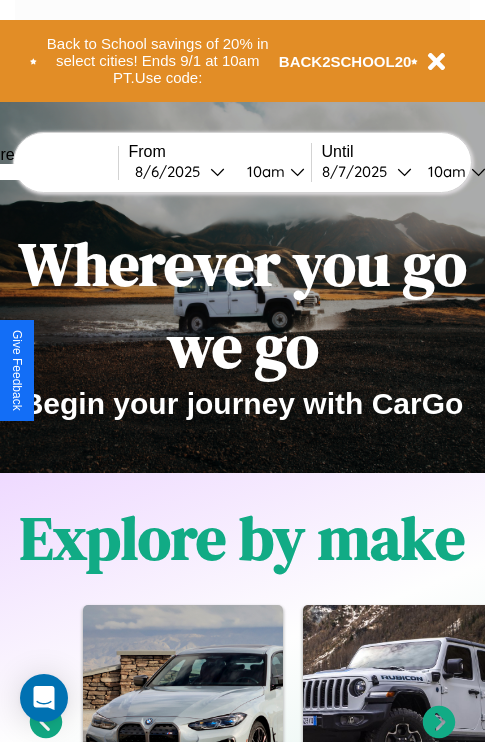 click at bounding box center (43, 172) 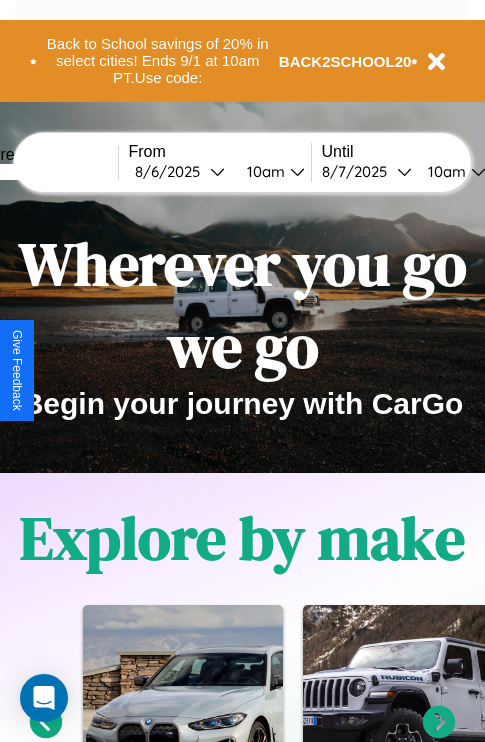 type on "****" 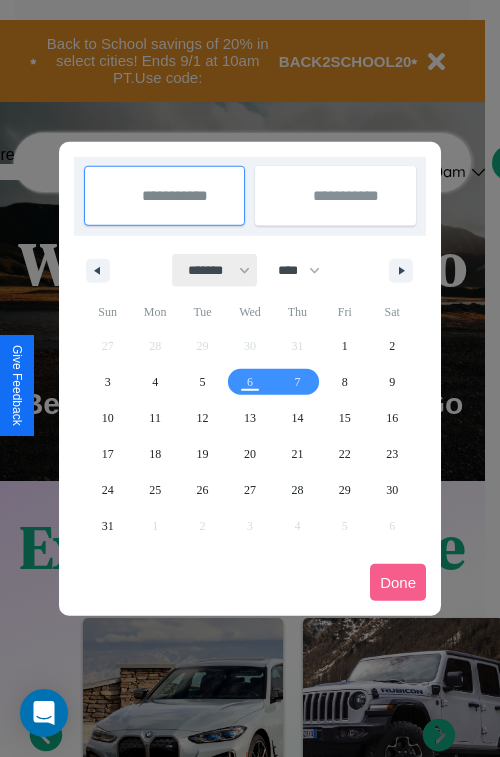 click on "******* ******** ***** ***** *** **** **** ****** ********* ******* ******** ********" at bounding box center [215, 270] 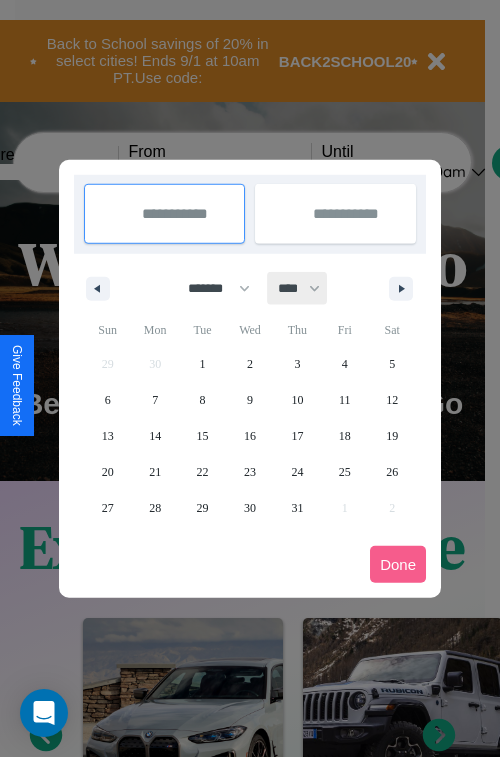 click on "**** **** **** **** **** **** **** **** **** **** **** **** **** **** **** **** **** **** **** **** **** **** **** **** **** **** **** **** **** **** **** **** **** **** **** **** **** **** **** **** **** **** **** **** **** **** **** **** **** **** **** **** **** **** **** **** **** **** **** **** **** **** **** **** **** **** **** **** **** **** **** **** **** **** **** **** **** **** **** **** **** **** **** **** **** **** **** **** **** **** **** **** **** **** **** **** **** **** **** **** **** **** **** **** **** **** **** **** **** **** **** **** **** **** **** **** **** **** **** **** ****" at bounding box center [298, 288] 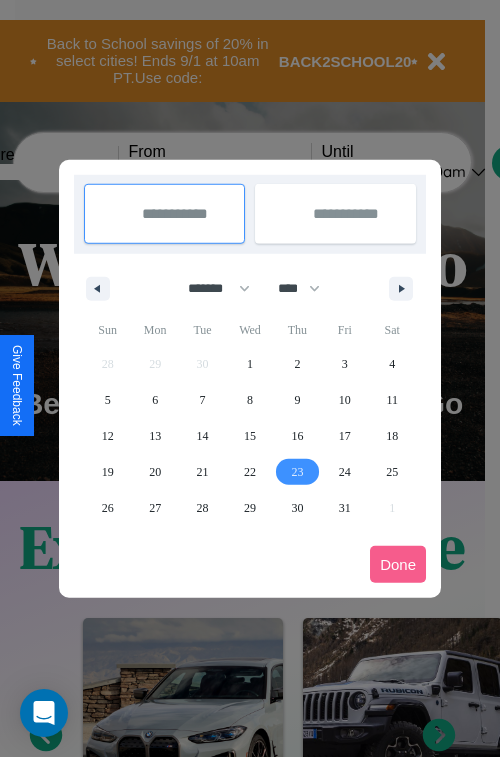 click on "23" at bounding box center [297, 472] 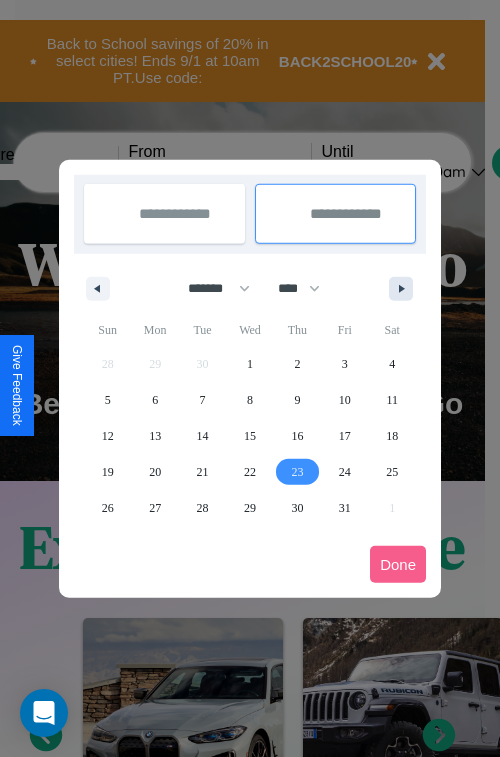 click at bounding box center (405, 289) 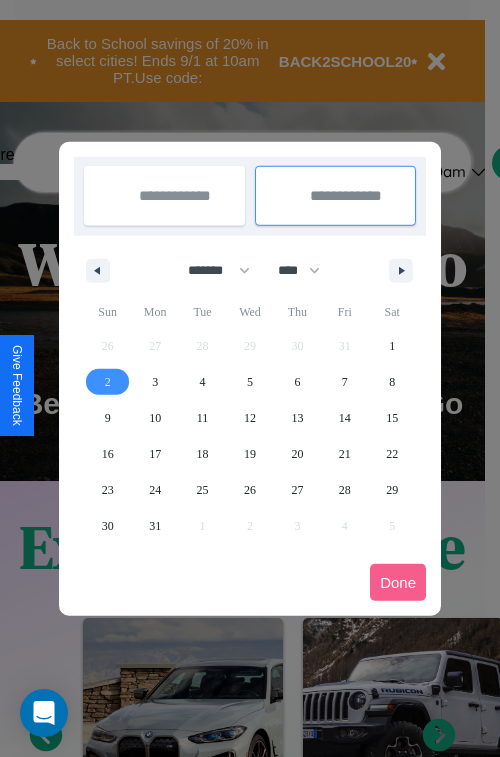 click on "2" at bounding box center [108, 382] 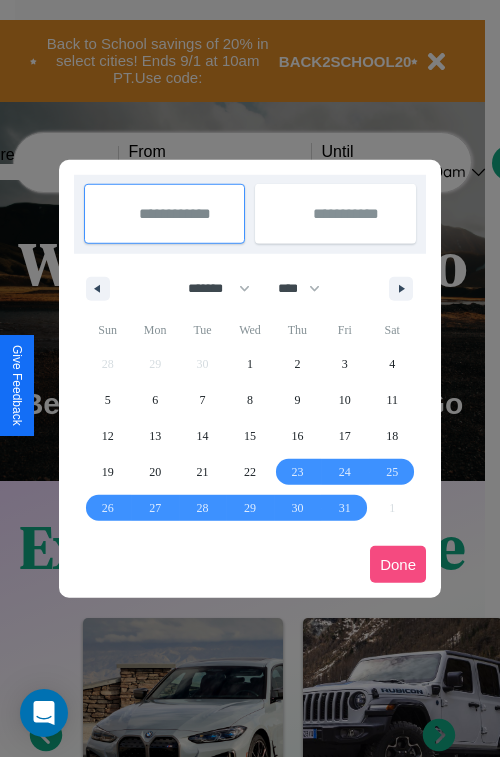 click on "Done" at bounding box center (398, 564) 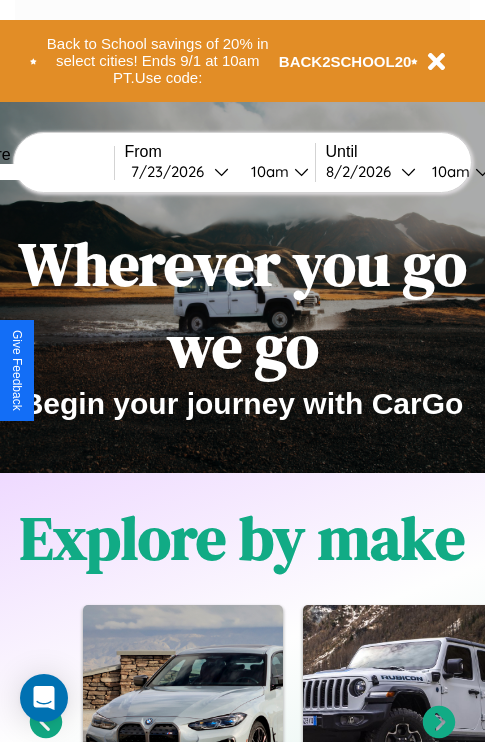 scroll, scrollTop: 0, scrollLeft: 72, axis: horizontal 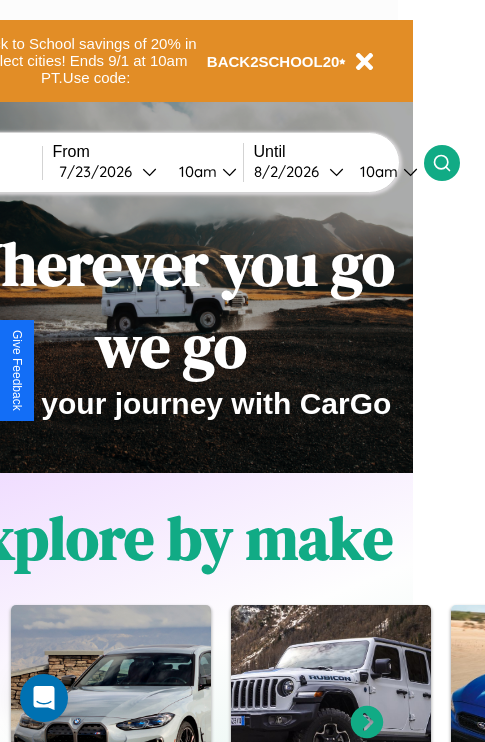 click 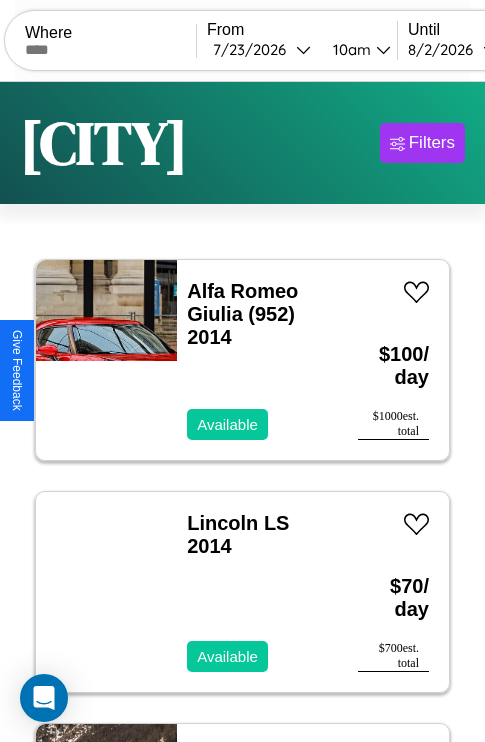 scroll, scrollTop: 94, scrollLeft: 0, axis: vertical 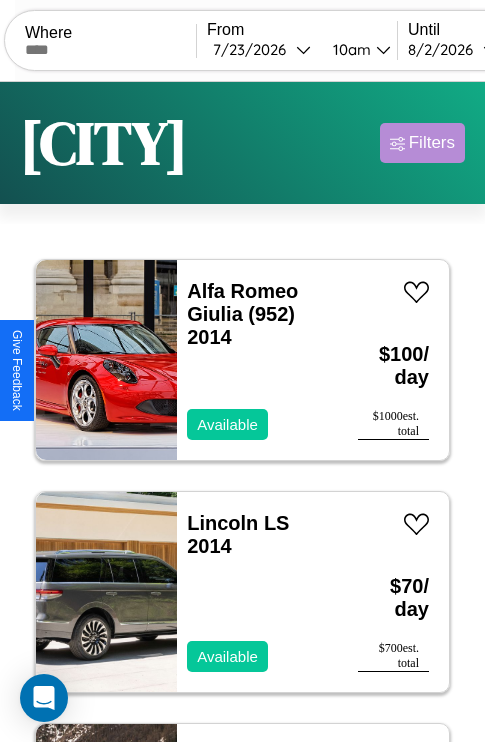 click on "Filters" at bounding box center (432, 143) 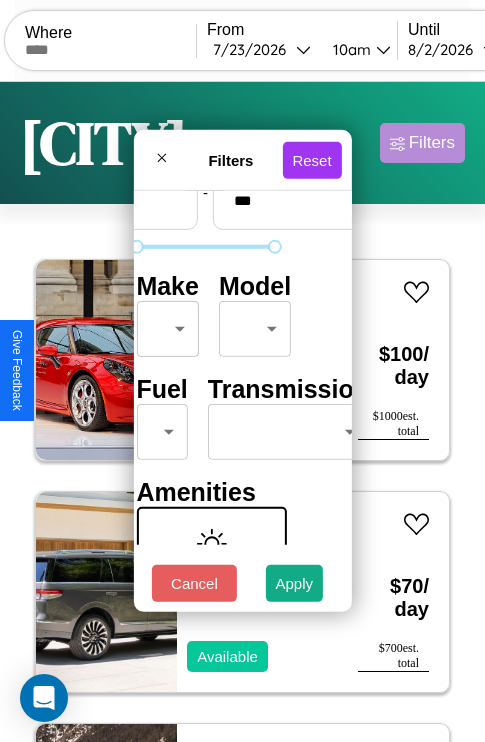 scroll, scrollTop: 162, scrollLeft: 63, axis: both 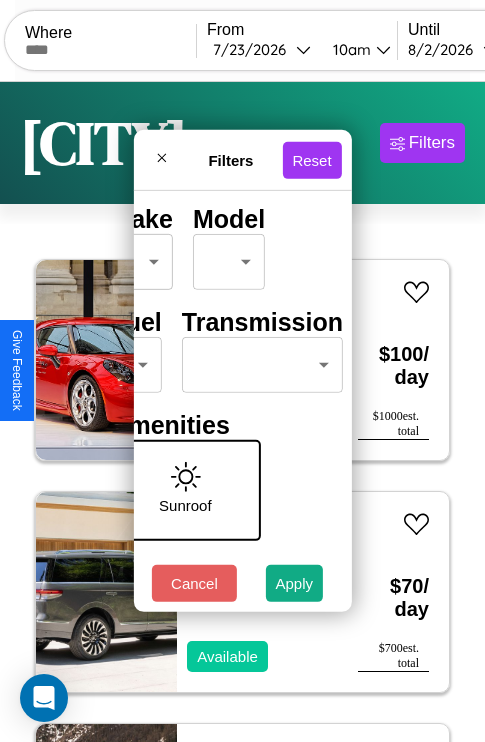 click on "CarGo Where From [DATE] [TIME] Until [DATE] [TIME] Become a Host Login Sign Up Rome Filters 37  cars in this area These cars can be picked up in this city. Alfa Romeo   Giulia (952)   2014 Available $ 100  / day $ 1000  est. total Lincoln   LS   2014 Available $ 70  / day $ 700  est. total Jeep   Grand Cherokee L   2018 Available $ 120  / day $ 1200  est. total Hummer   H3T   2019 Available $ 30  / day $ 300  est. total Aston Martin   Valour   2024 Unavailable $ 150  / day $ 1500  est. total Hyundai   Hyundai Steel Industries, Inc.   2014 Available $ 70  / day $ 700  est. total Land Rover   LR3   2014 Unavailable $ 140  / day $ 1400  est. total Nissan   Micra   2018 Unavailable $ 100  / day $ 1000  est. total Mercedes   SLK-Class   2019 Available $ 50  / day $ 500  est. total Volkswagen   Scirocco   2020 Available $ 110  / day $ 1100  est. total Maserati   Quattroporte   2016 Available $ 150  / day $ 1500  est. total Subaru   B9 Tribeca   2023 Available $ 110  / day $ 1100  est. total BMW   C 650 GT" at bounding box center (242, 412) 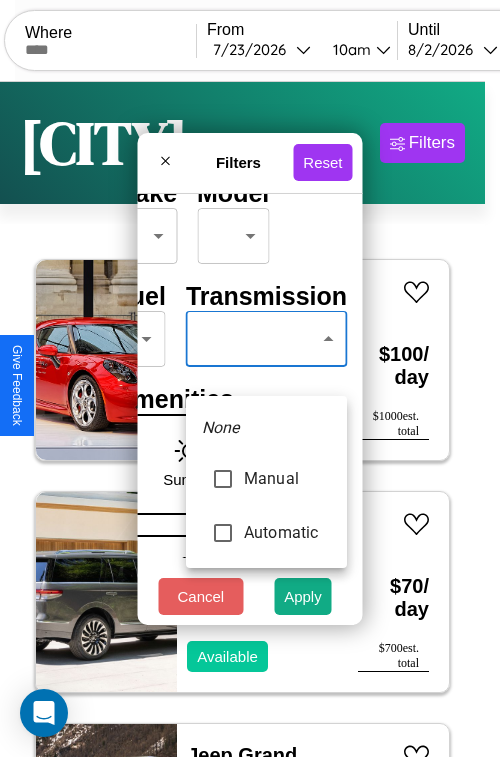 type on "******" 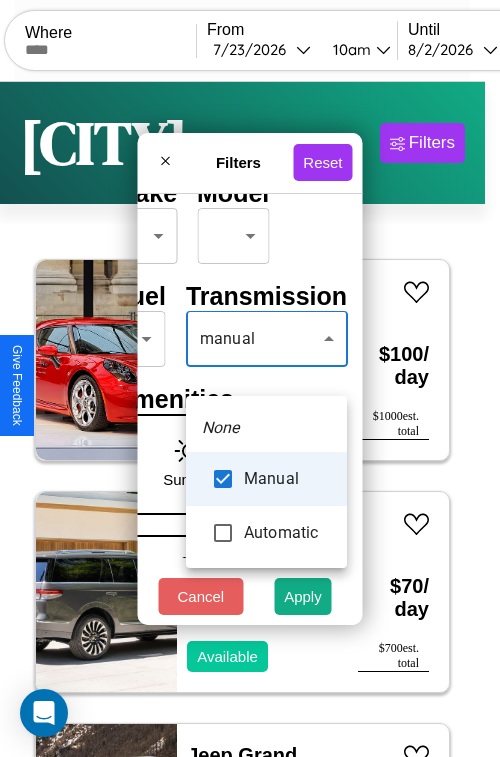 click at bounding box center [250, 378] 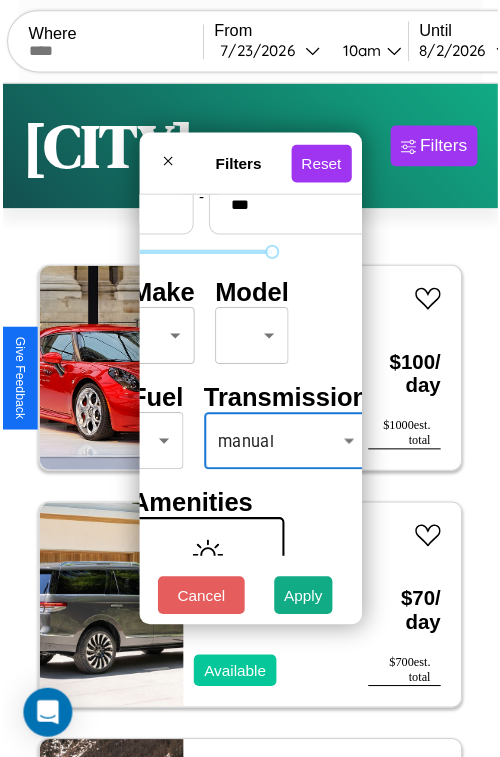 scroll, scrollTop: 59, scrollLeft: 40, axis: both 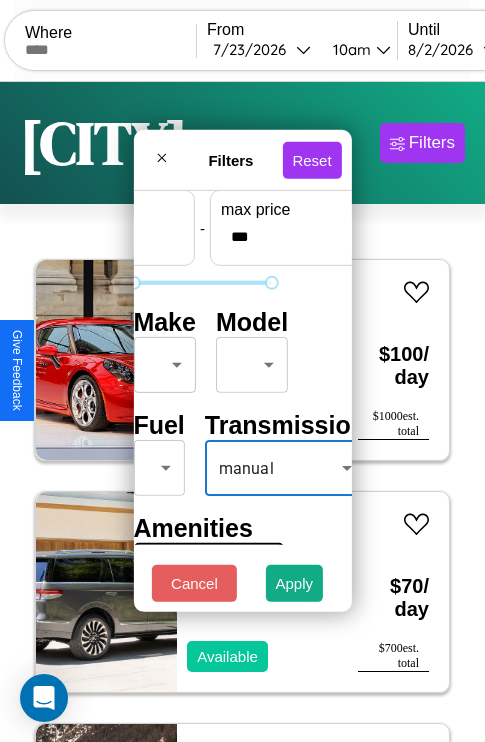 click on "CarGo Where From [DATE] [TIME] Until [DATE] [TIME] Become a Host Login Sign Up Rome Filters 37  cars in this area These cars can be picked up in this city. Alfa Romeo   Giulia (952)   2014 Available $ 100  / day $ 1000  est. total Lincoln   LS   2014 Available $ 70  / day $ 700  est. total Jeep   Grand Cherokee L   2018 Available $ 120  / day $ 1200  est. total Hummer   H3T   2019 Available $ 30  / day $ 300  est. total Aston Martin   Valour   2024 Unavailable $ 150  / day $ 1500  est. total Hyundai   Hyundai Steel Industries, Inc.   2014 Available $ 70  / day $ 700  est. total Land Rover   LR3   2014 Unavailable $ 140  / day $ 1400  est. total Nissan   Micra   2018 Unavailable $ 100  / day $ 1000  est. total Mercedes   SLK-Class   2019 Available $ 50  / day $ 500  est. total Volkswagen   Scirocco   2020 Available $ 110  / day $ 1100  est. total Maserati   Quattroporte   2016 Available $ 150  / day $ 1500  est. total Subaru   B9 Tribeca   2023 Available $ 110  / day $ 1100  est. total BMW   C 650 GT" at bounding box center [242, 412] 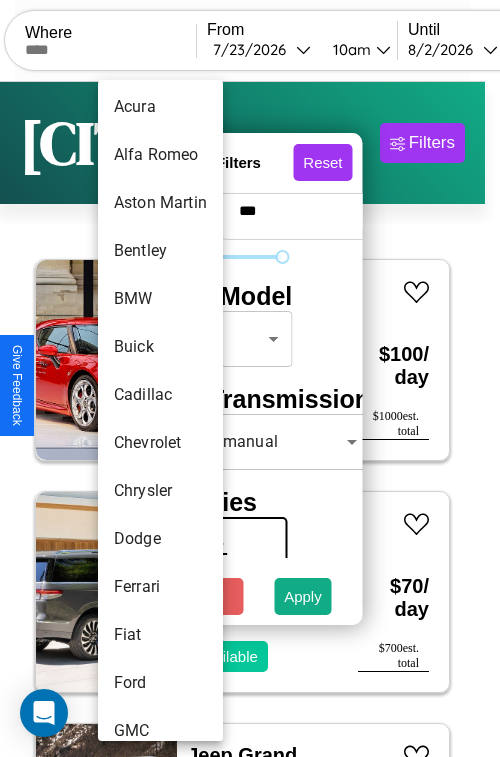 scroll, scrollTop: 806, scrollLeft: 0, axis: vertical 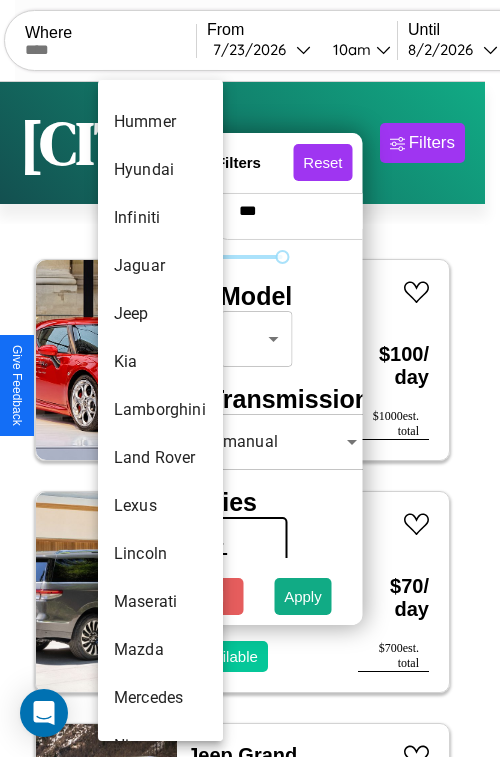 click on "Lamborghini" at bounding box center [160, 410] 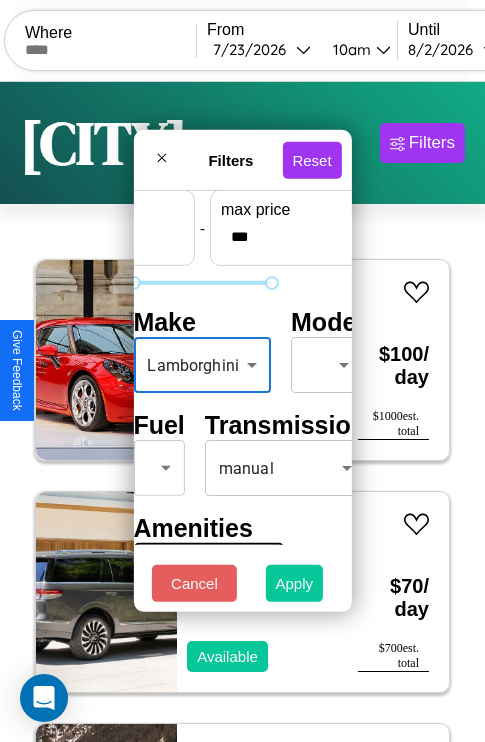 click on "Apply" at bounding box center (295, 583) 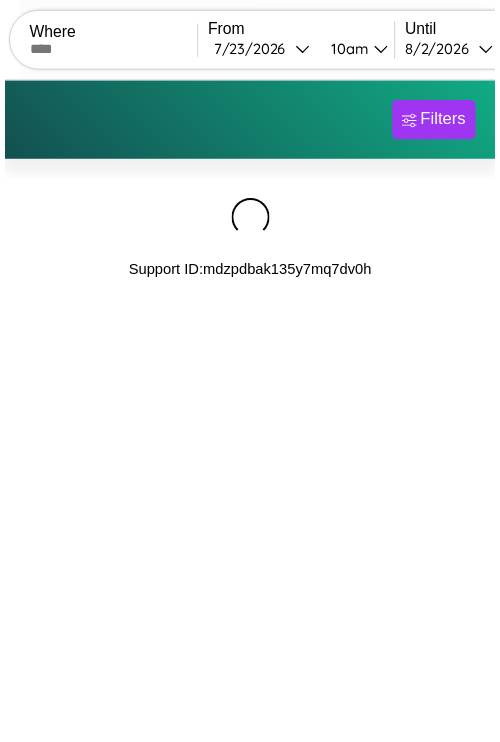 scroll, scrollTop: 0, scrollLeft: 0, axis: both 